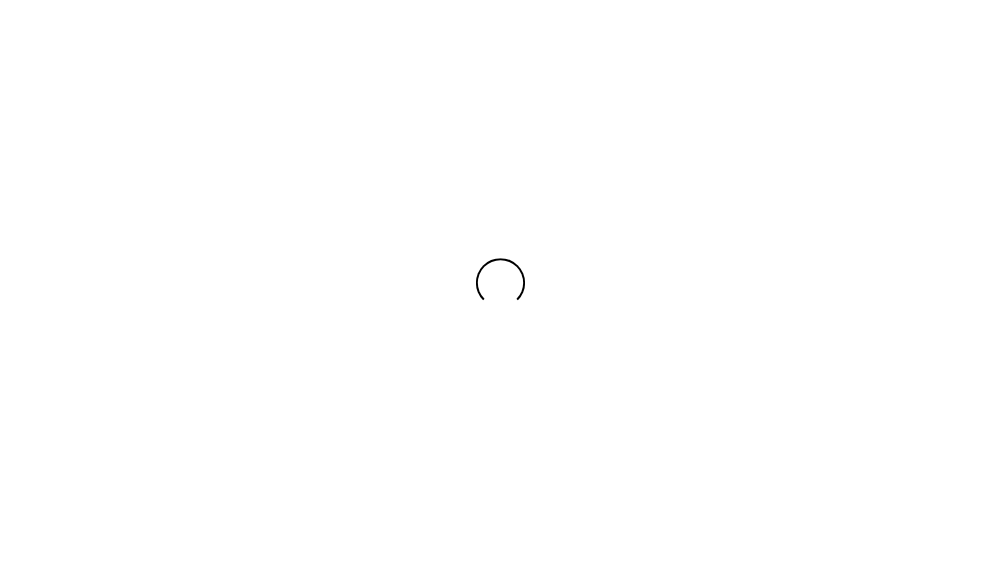 scroll, scrollTop: 0, scrollLeft: 0, axis: both 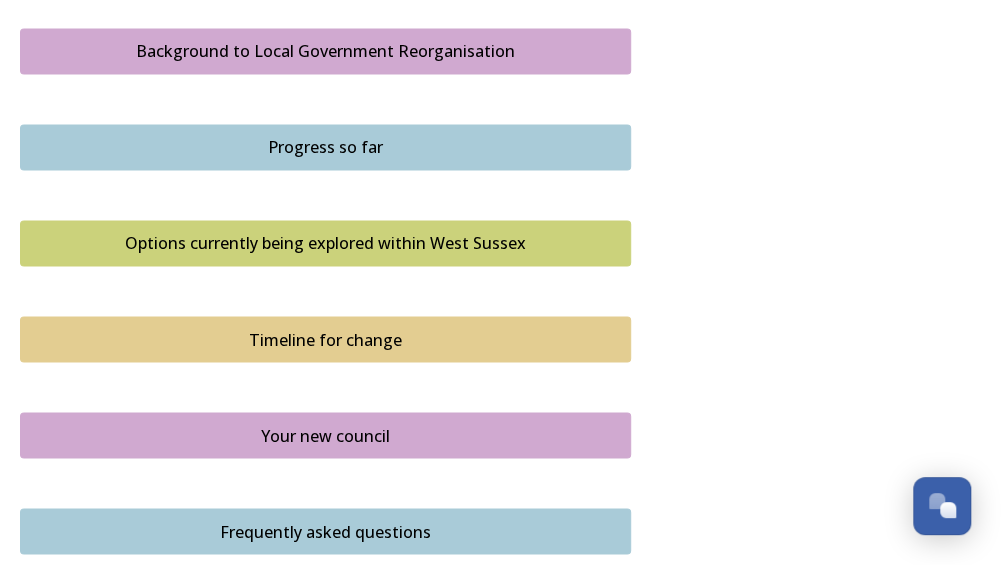 click on "Background to Local Government Reorganisation" at bounding box center [325, 51] 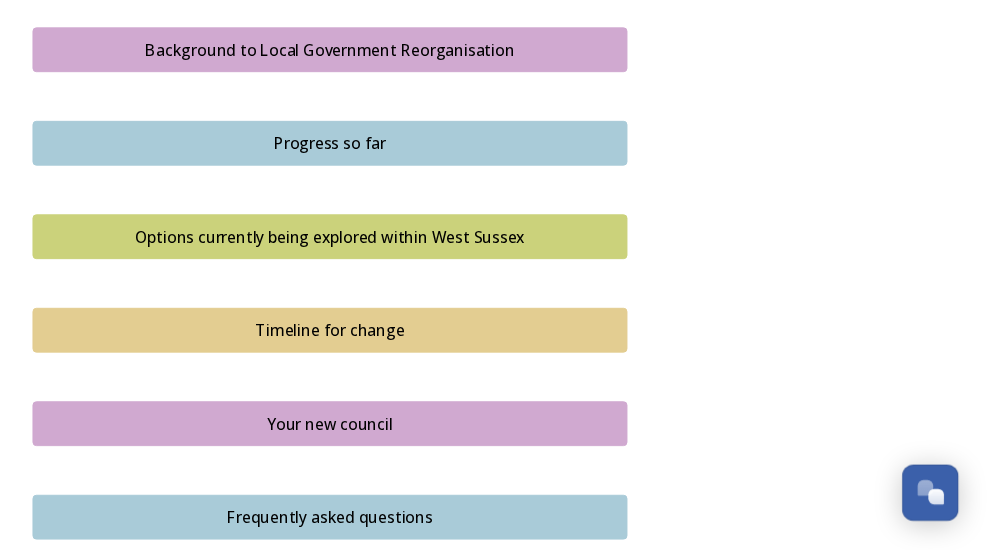 scroll, scrollTop: 0, scrollLeft: 0, axis: both 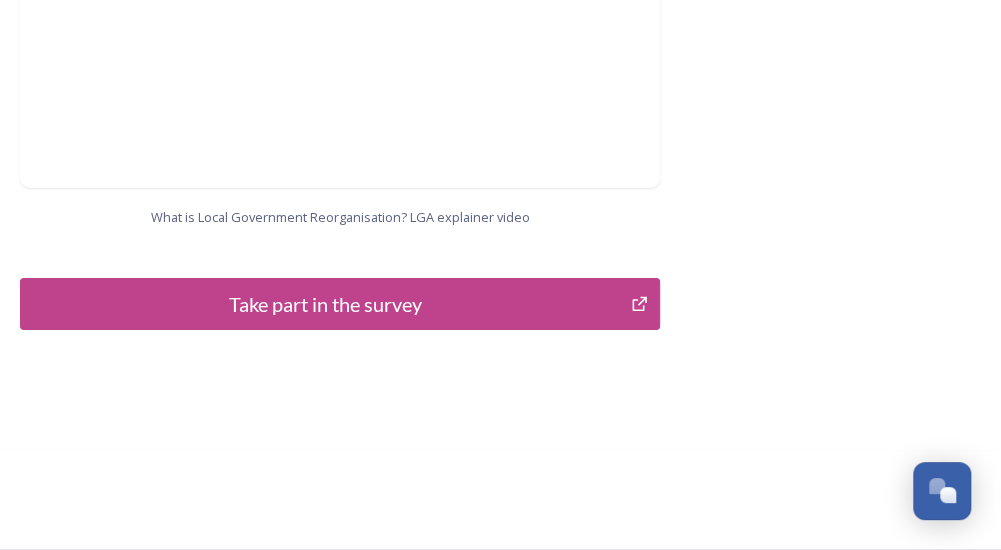 click on "Take part in the survey" at bounding box center [325, 304] 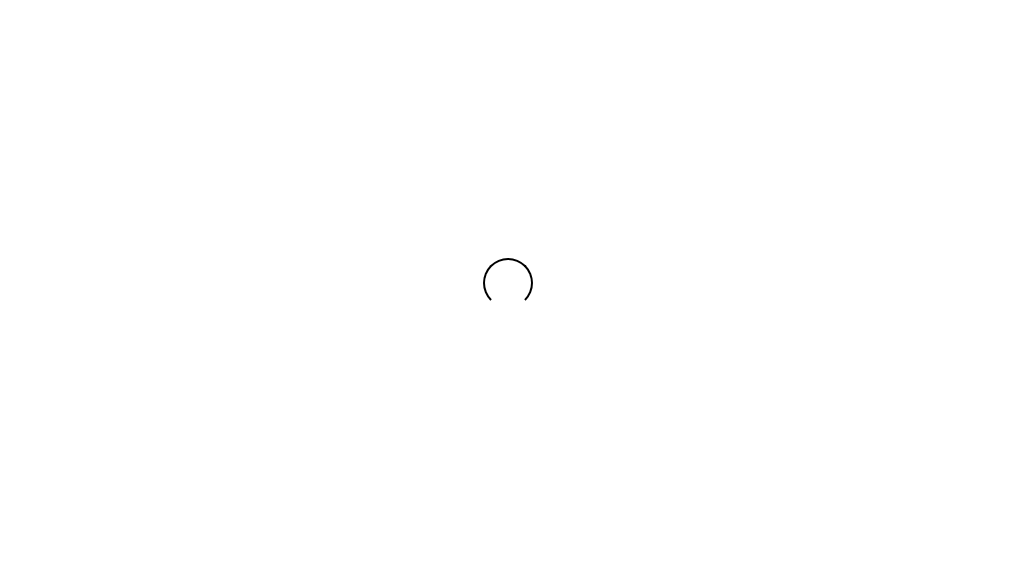 scroll, scrollTop: 0, scrollLeft: 0, axis: both 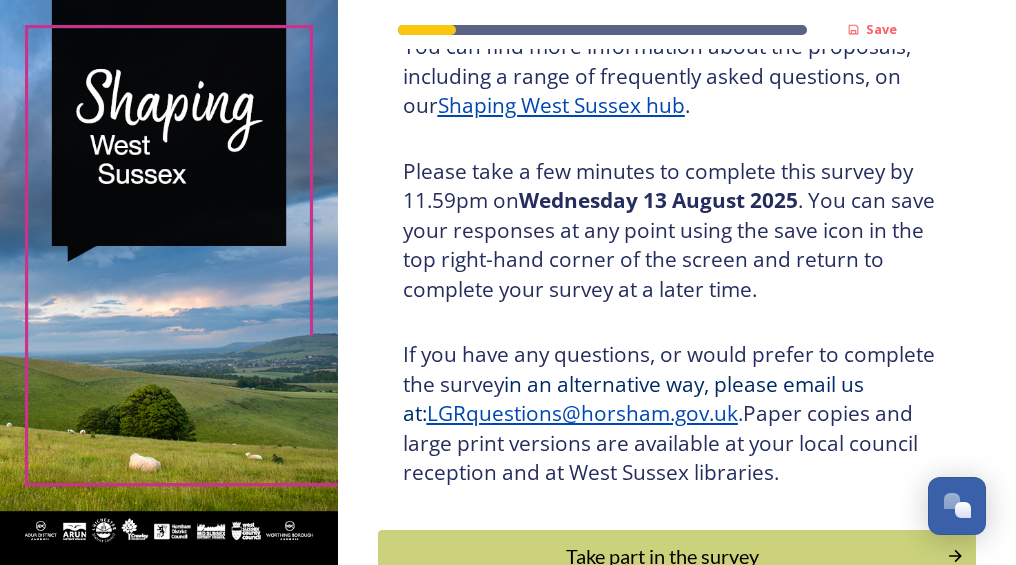 click on "Shaping West Sussex hub" at bounding box center (561, 105) 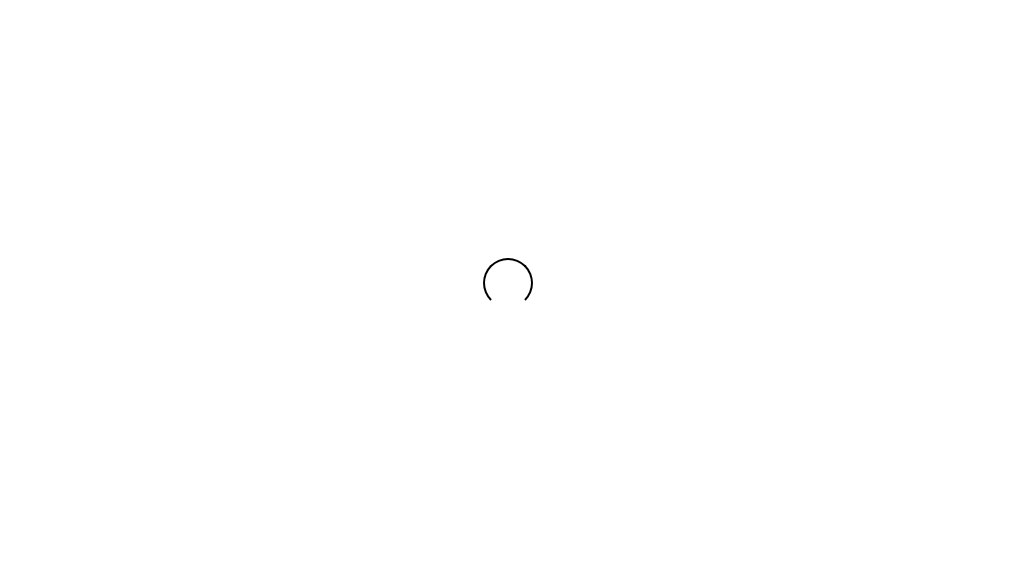 scroll, scrollTop: 0, scrollLeft: 0, axis: both 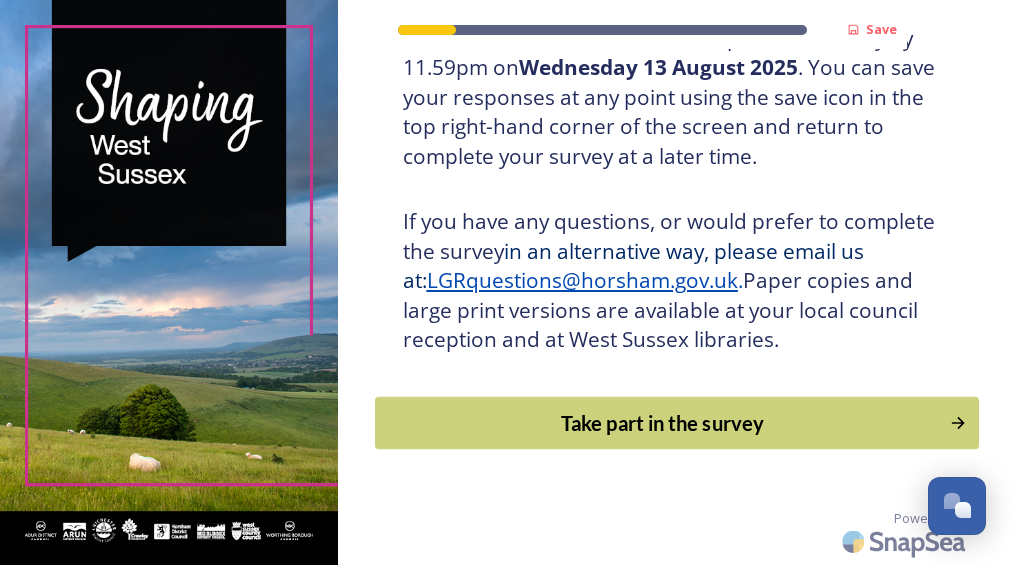 click on "Take part in the survey" at bounding box center [662, 423] 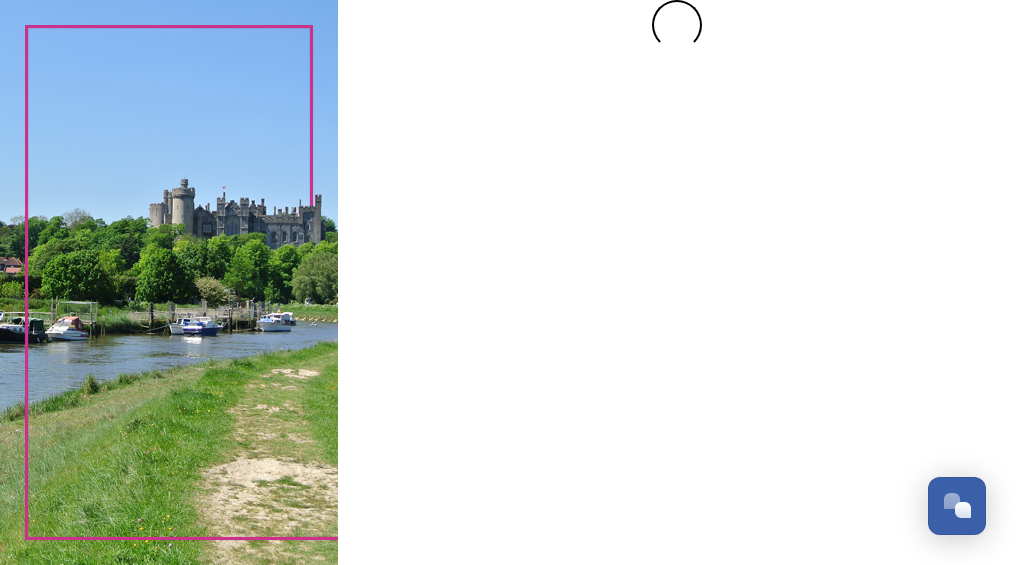 scroll, scrollTop: 0, scrollLeft: 0, axis: both 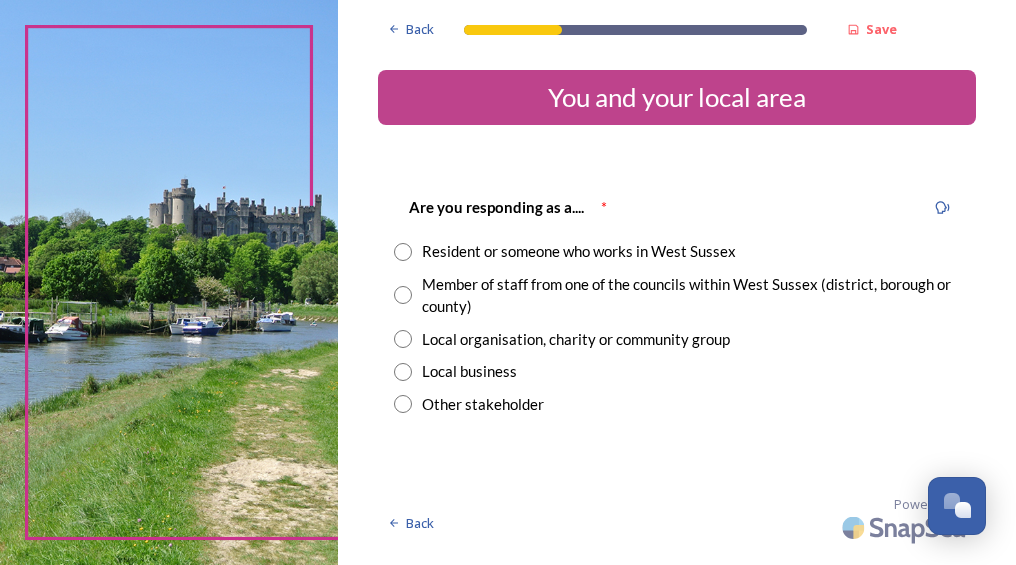 click at bounding box center [403, 295] 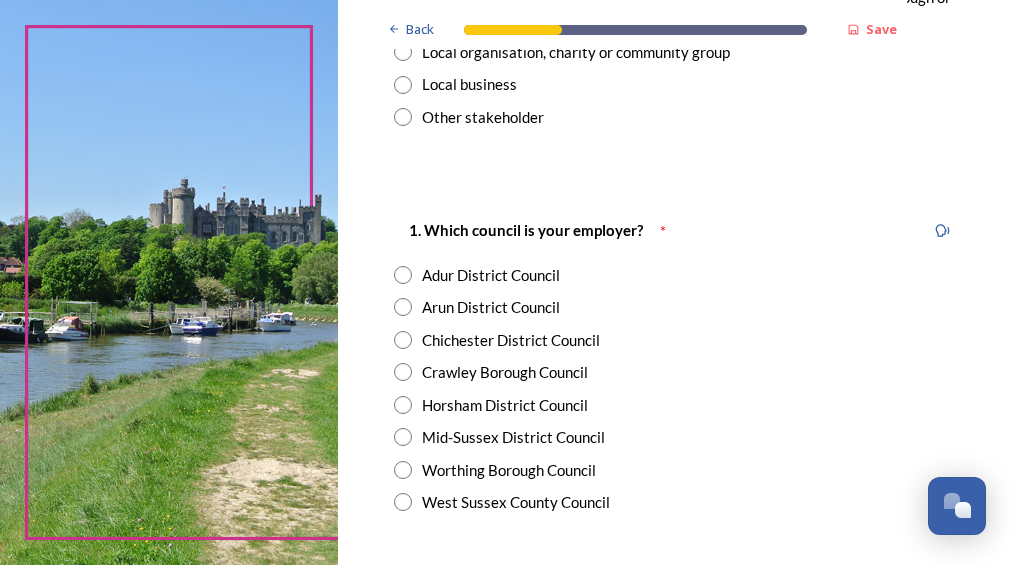 scroll, scrollTop: 299, scrollLeft: 0, axis: vertical 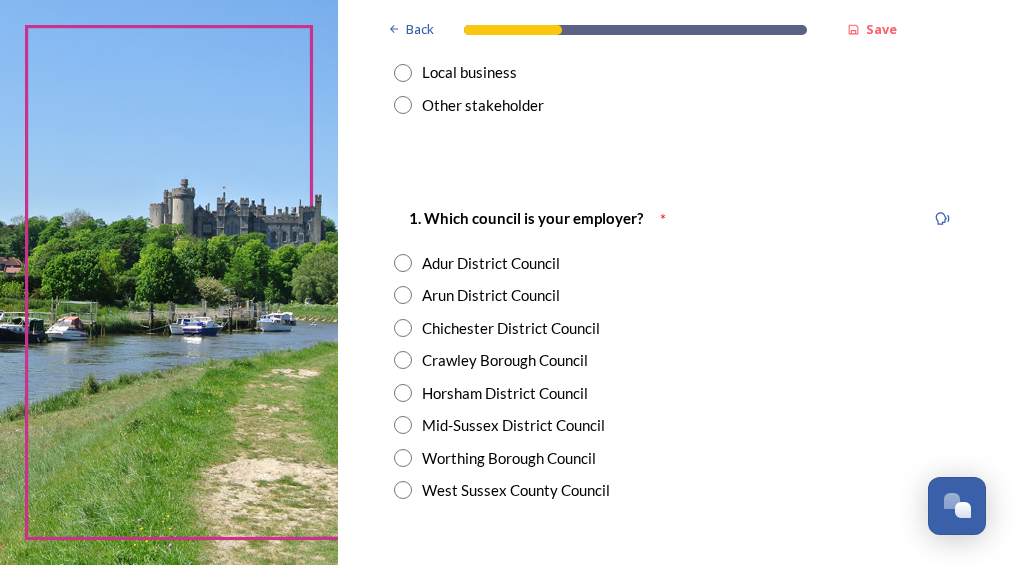 click at bounding box center (403, 490) 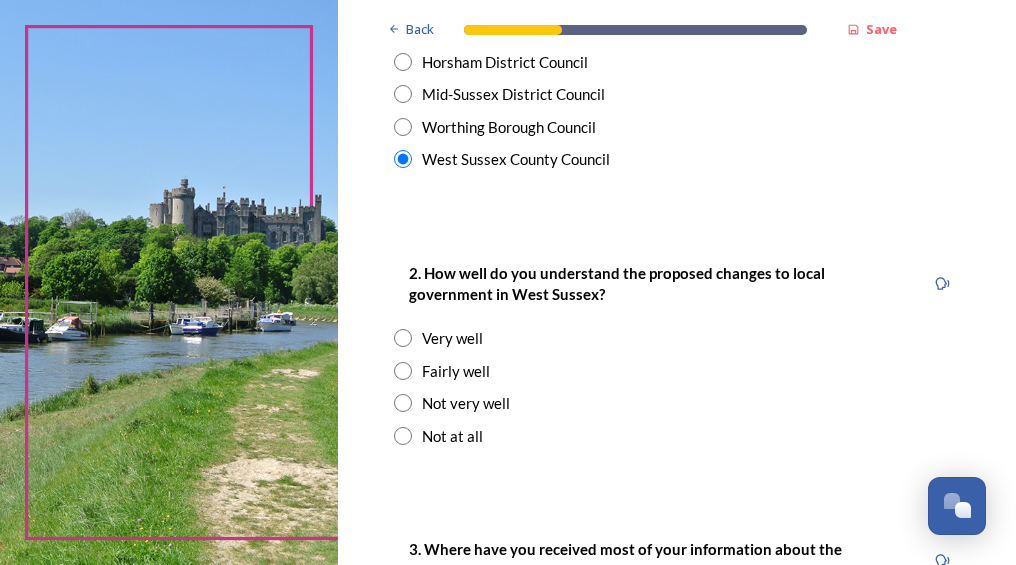 scroll, scrollTop: 668, scrollLeft: 0, axis: vertical 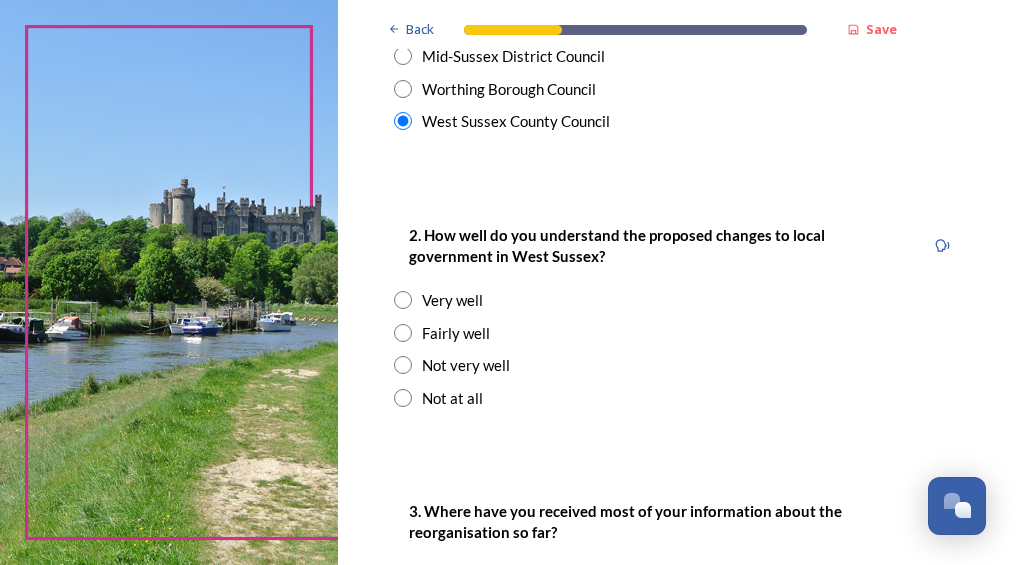 click at bounding box center (403, 398) 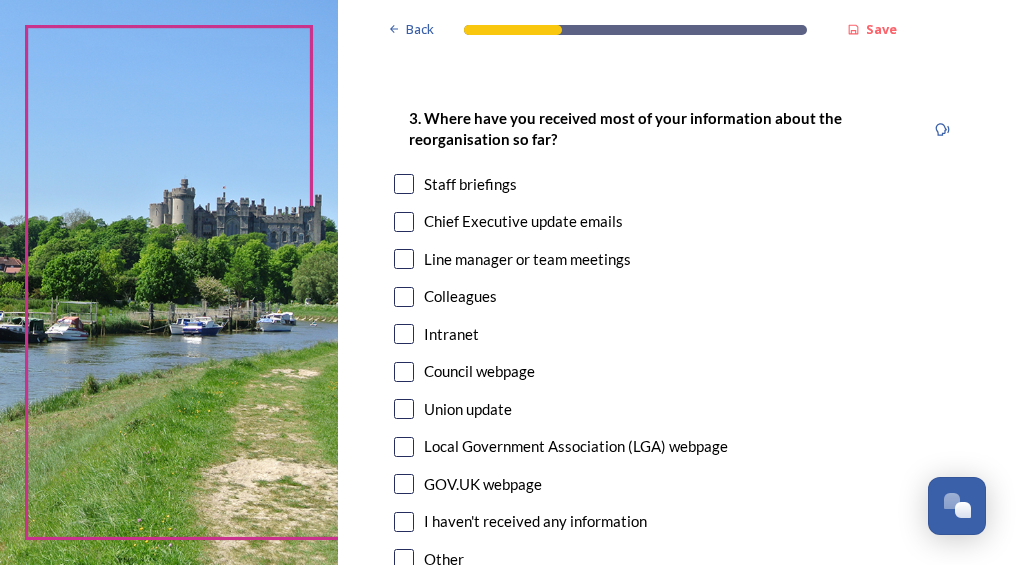 scroll, scrollTop: 1056, scrollLeft: 0, axis: vertical 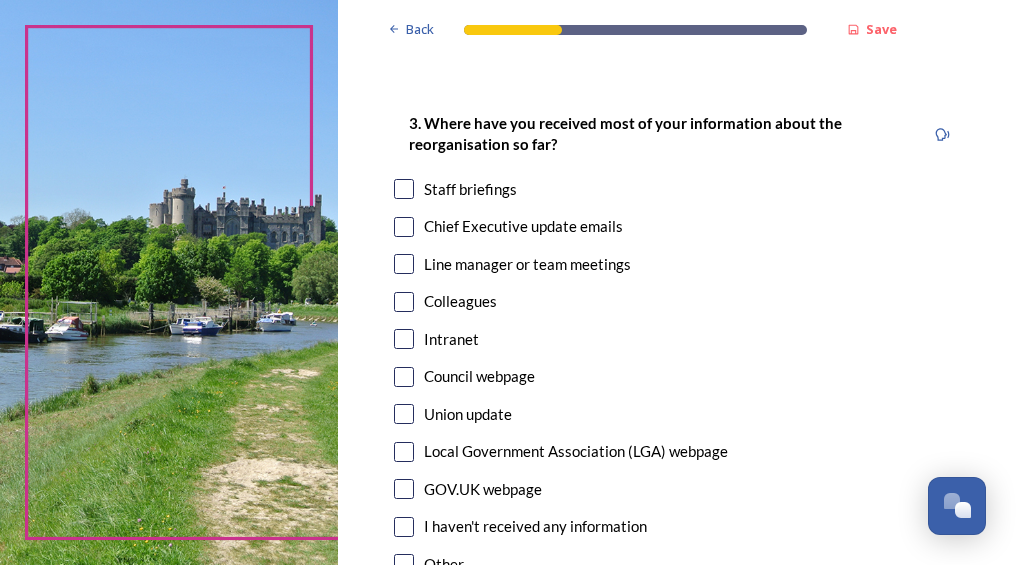click at bounding box center [404, 339] 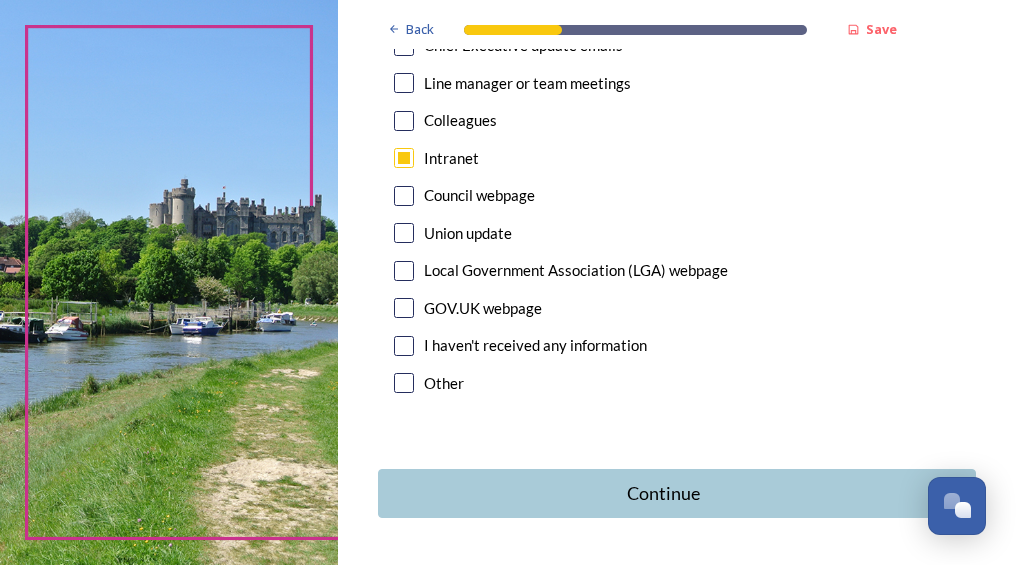 scroll, scrollTop: 1310, scrollLeft: 0, axis: vertical 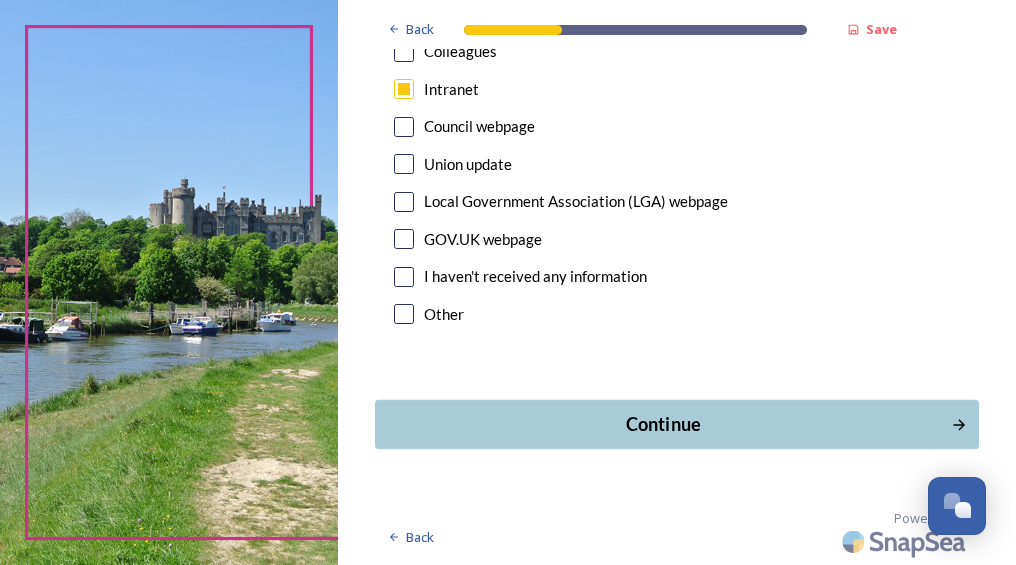 click on "Continue" at bounding box center [663, 424] 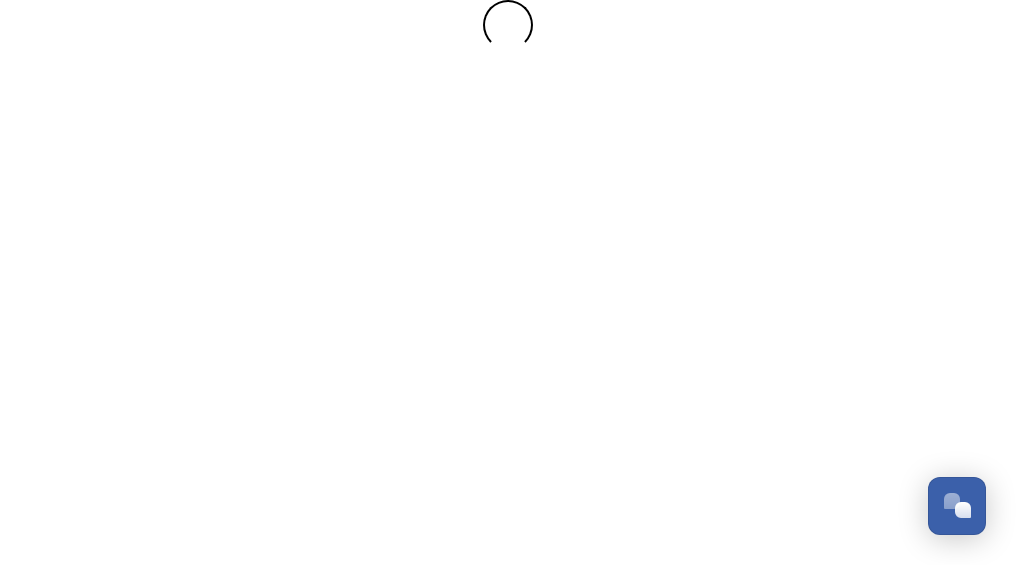 scroll, scrollTop: 0, scrollLeft: 0, axis: both 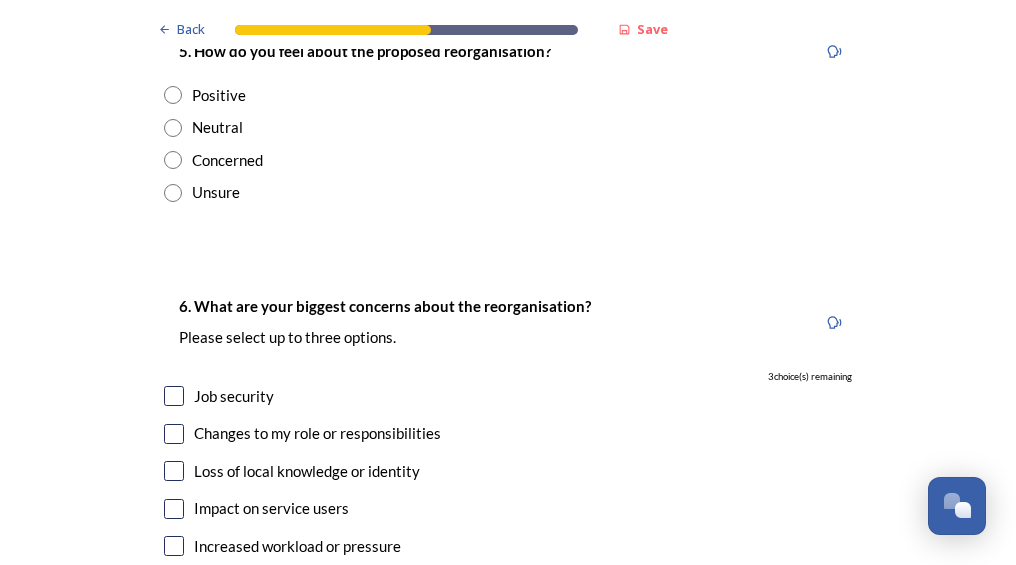 click at bounding box center [173, -63] 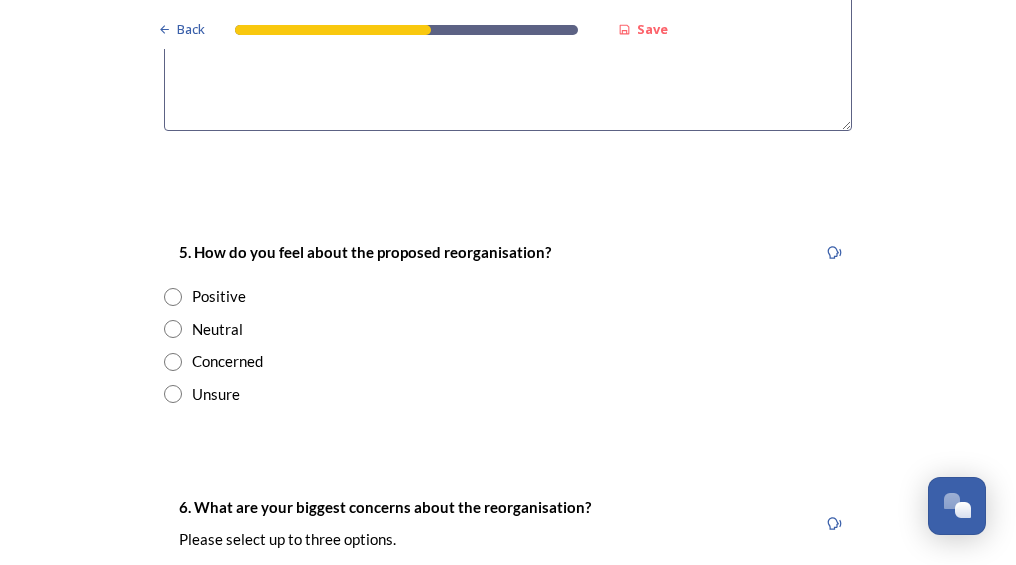 scroll, scrollTop: 3214, scrollLeft: 0, axis: vertical 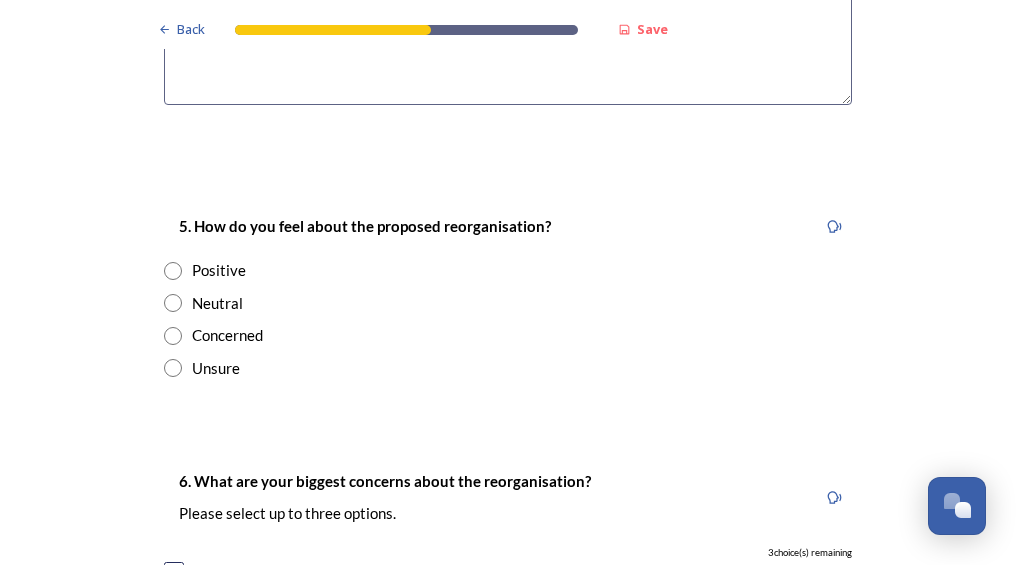 click at bounding box center [508, -7] 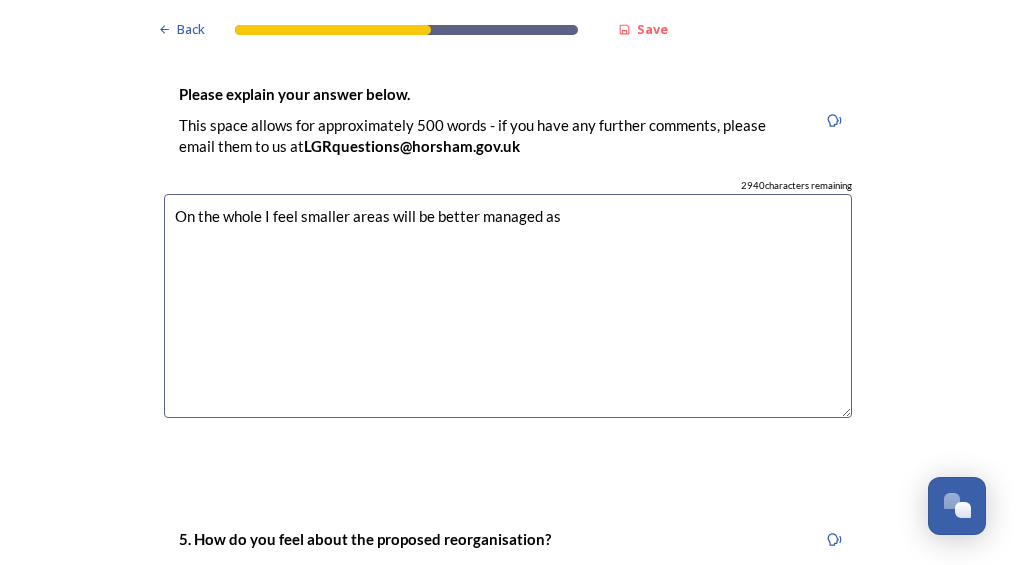 scroll, scrollTop: 2910, scrollLeft: 0, axis: vertical 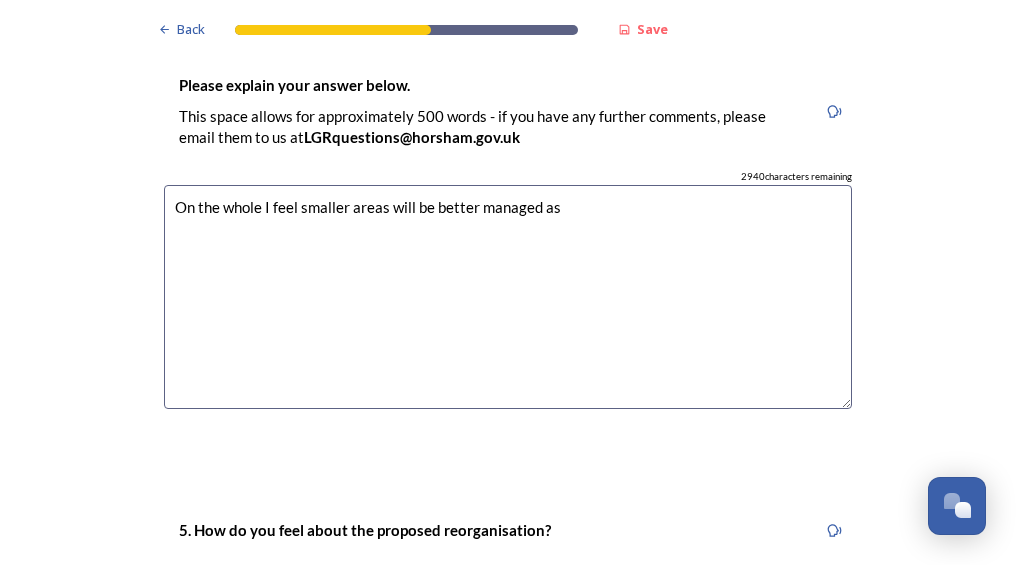 type on "On the whole I feel smaller areas will be better managed as" 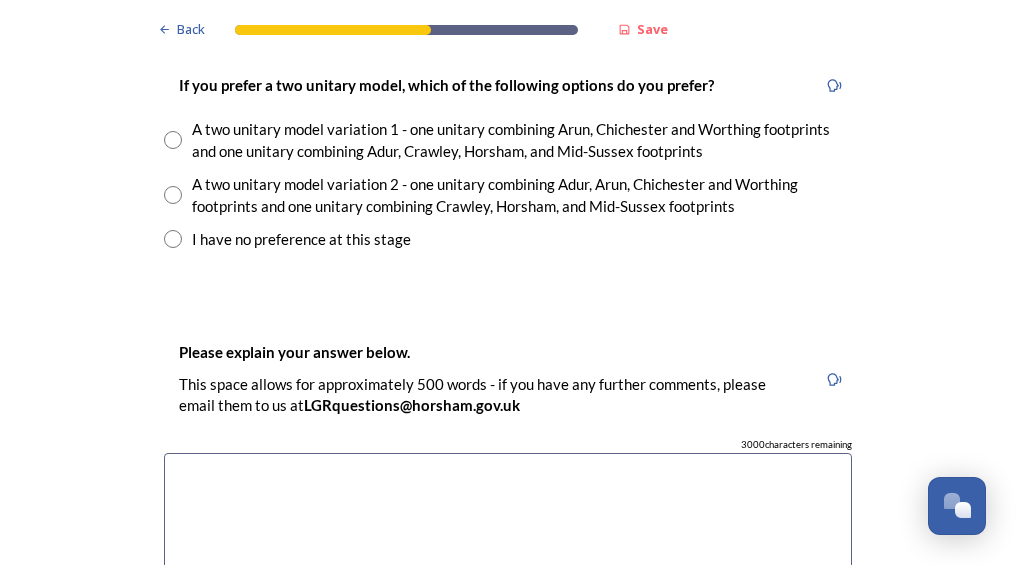 click at bounding box center (173, -29) 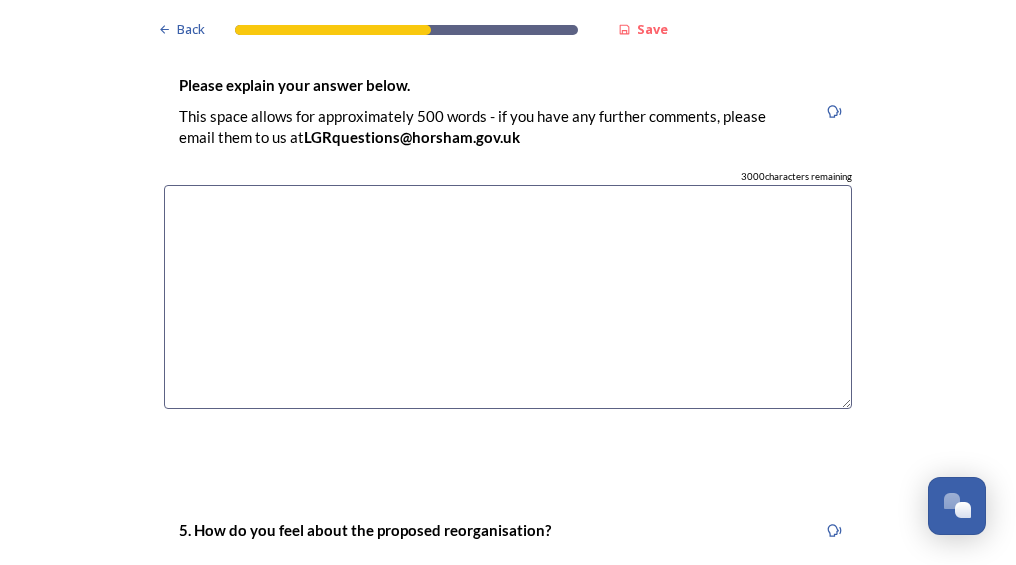 click at bounding box center (508, 297) 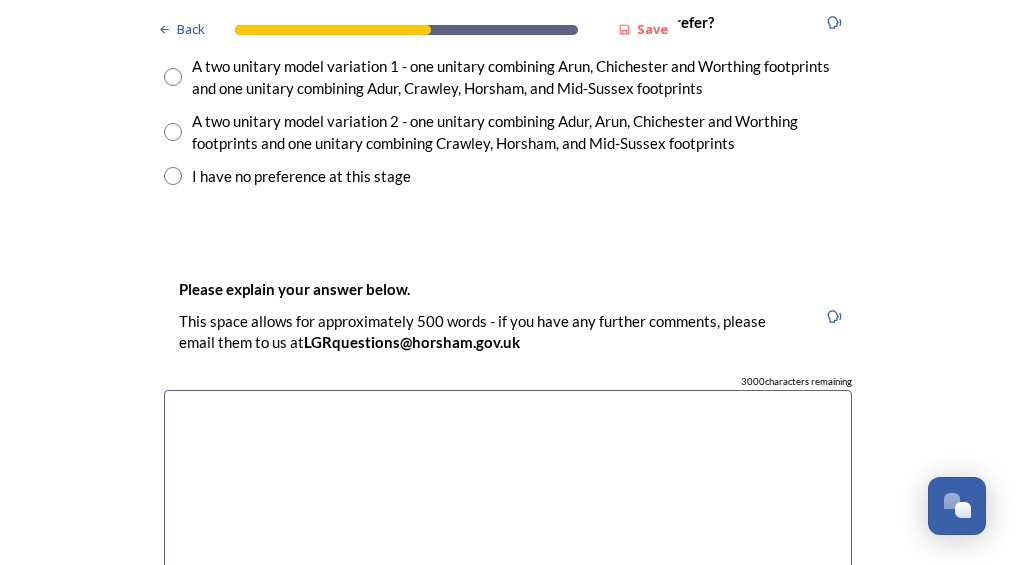 scroll, scrollTop: 3000, scrollLeft: 0, axis: vertical 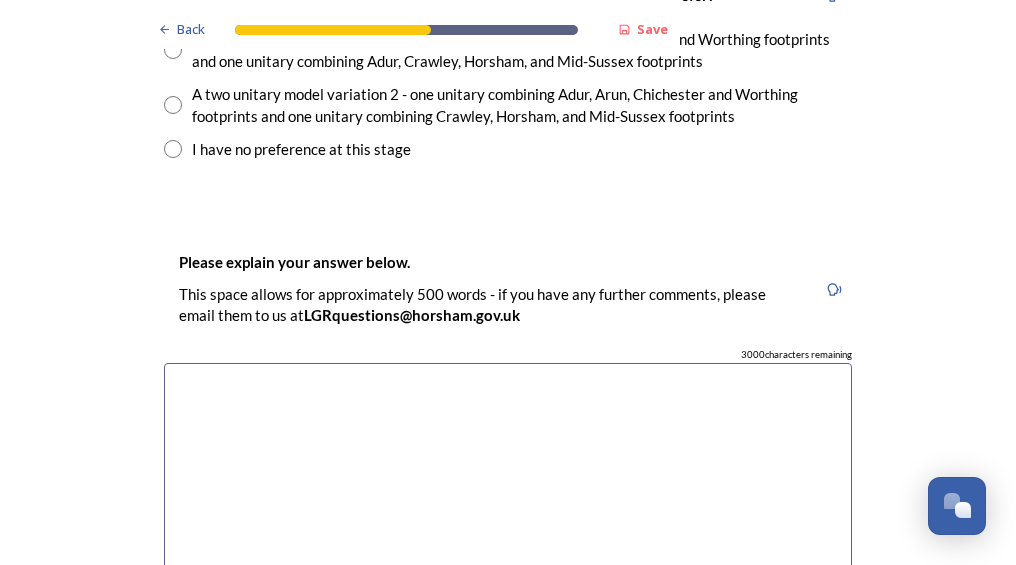 click at bounding box center [173, -184] 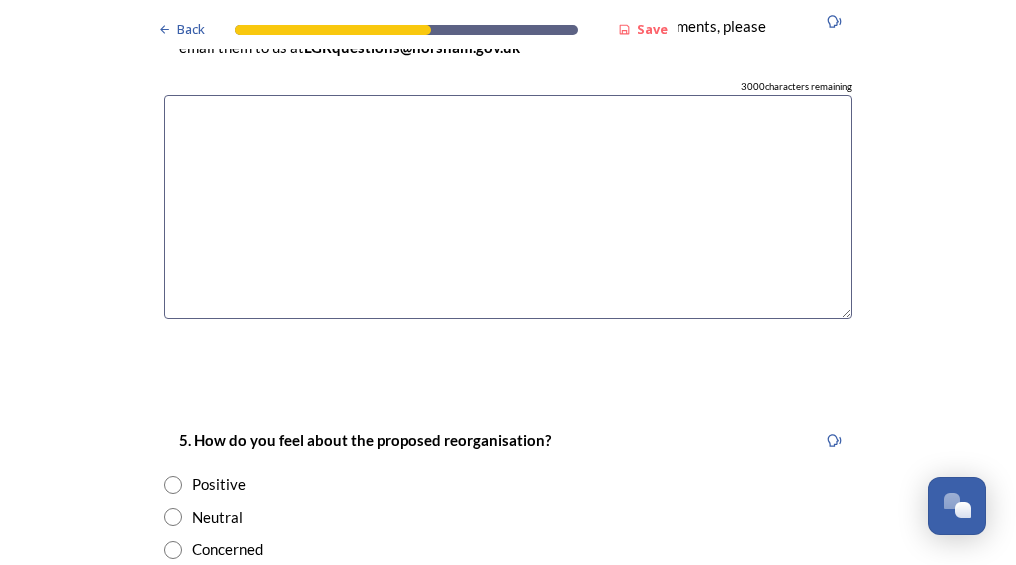 click at bounding box center (508, 207) 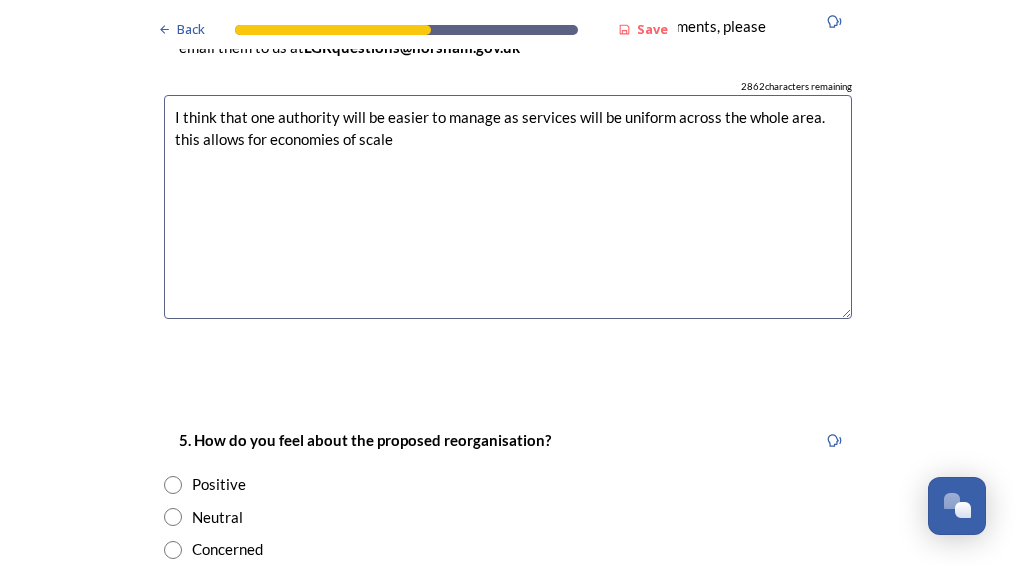drag, startPoint x: 512, startPoint y: 424, endPoint x: 541, endPoint y: 464, distance: 49.40648 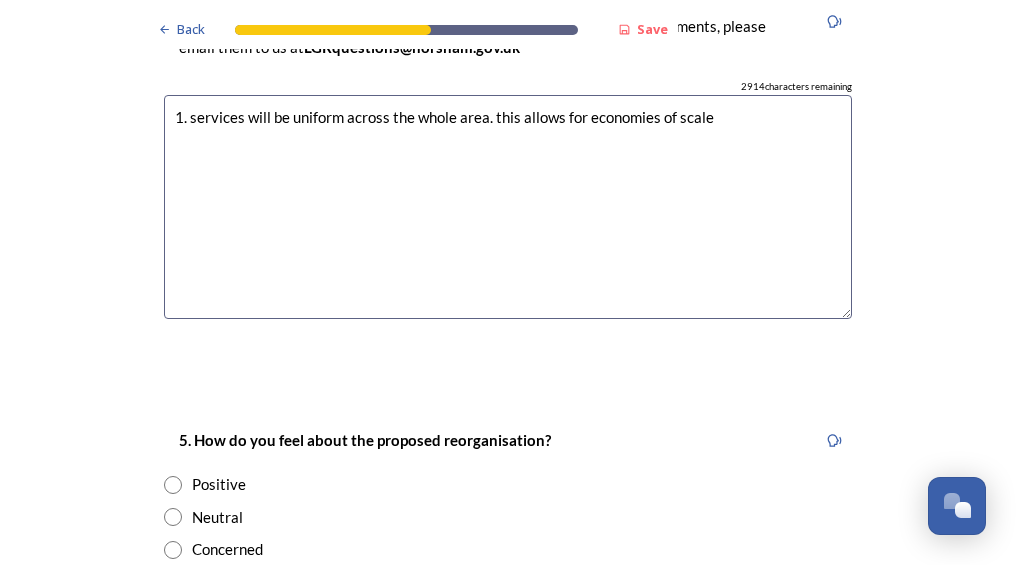 click on "1. services will be uniform across the whole area. this allows for economies of scale" at bounding box center (508, 207) 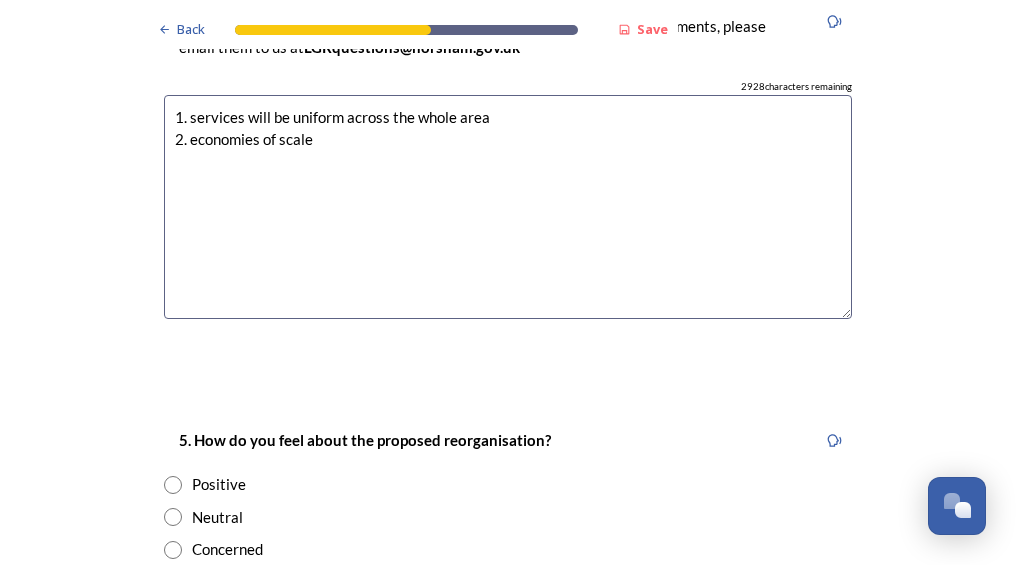 click on "1. services will be uniform across the whole area
2. economies of scale" at bounding box center [508, 207] 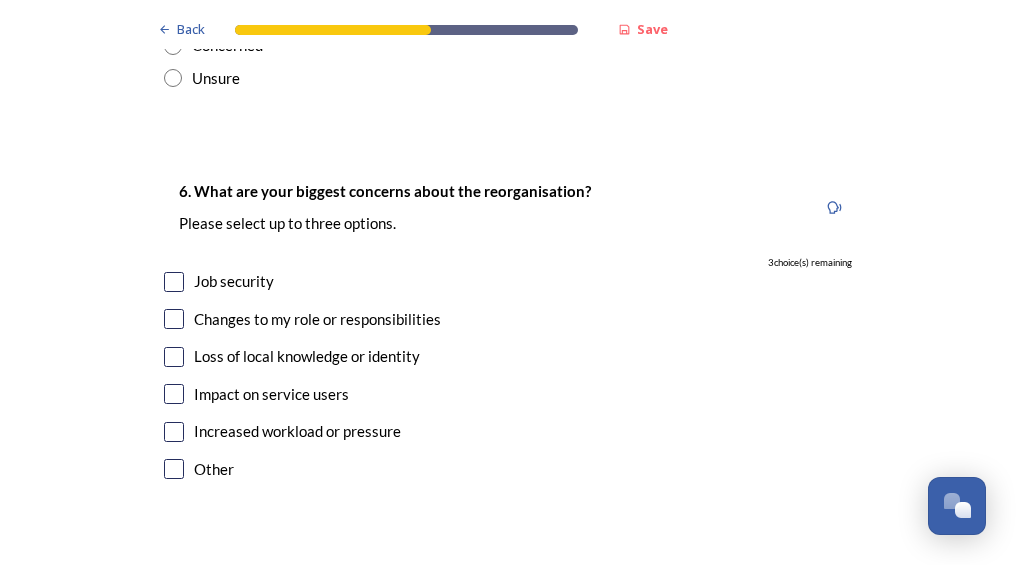 scroll, scrollTop: 3547, scrollLeft: 0, axis: vertical 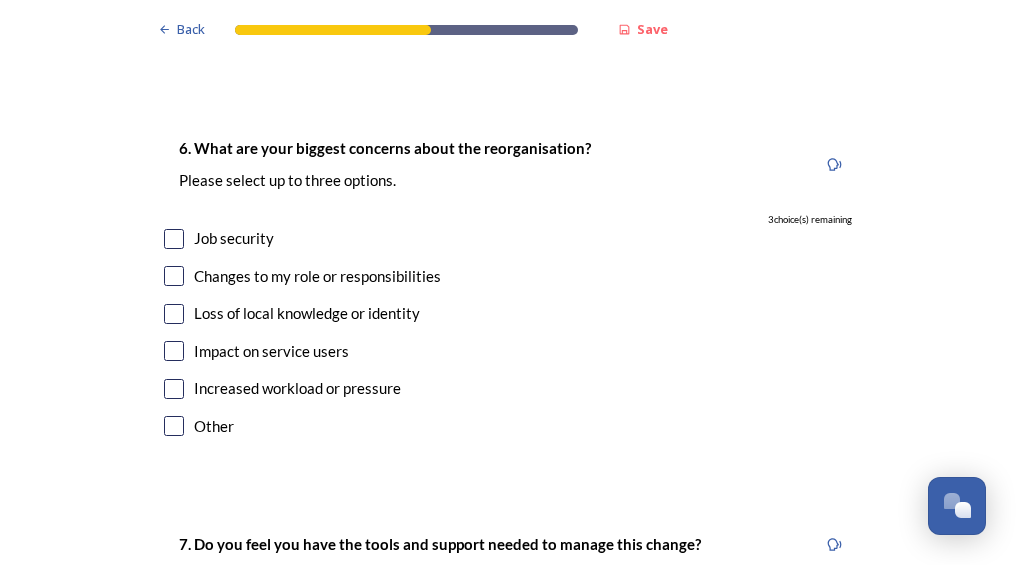 type on "1. services will be uniform across the whole area
2. economies of scale
3. Less confusion about who does what" 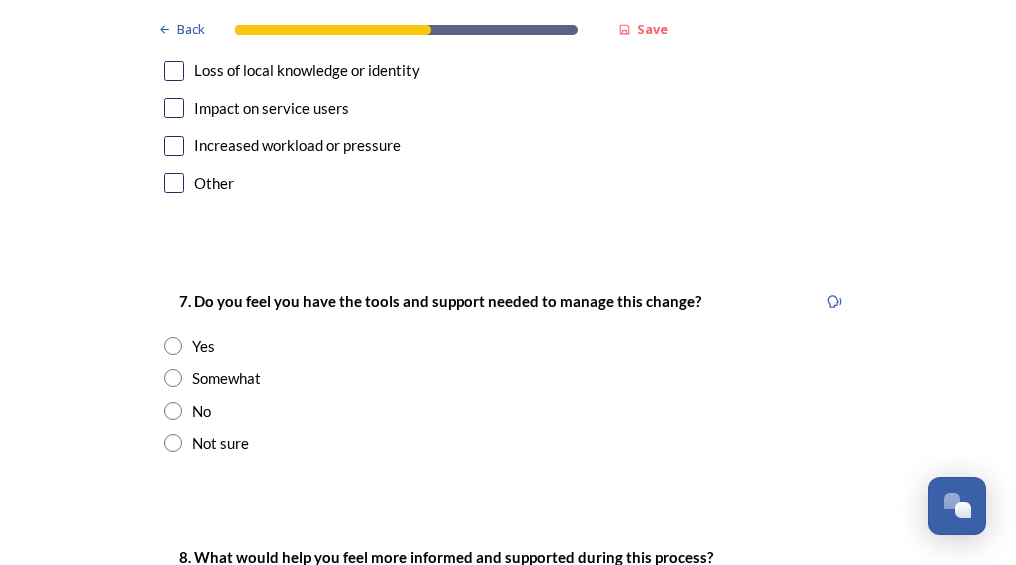 scroll, scrollTop: 3886, scrollLeft: 0, axis: vertical 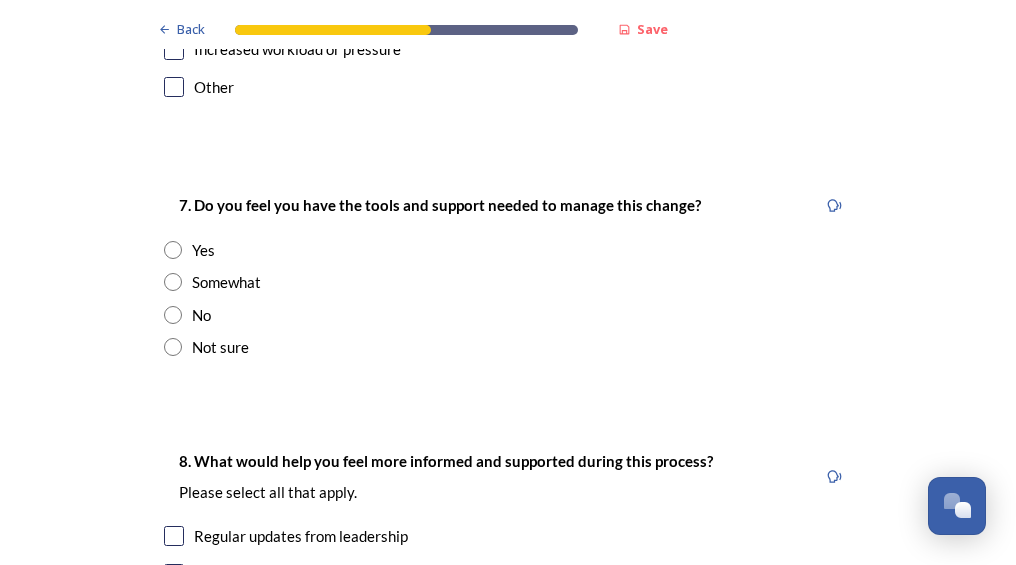 click at bounding box center [174, 12] 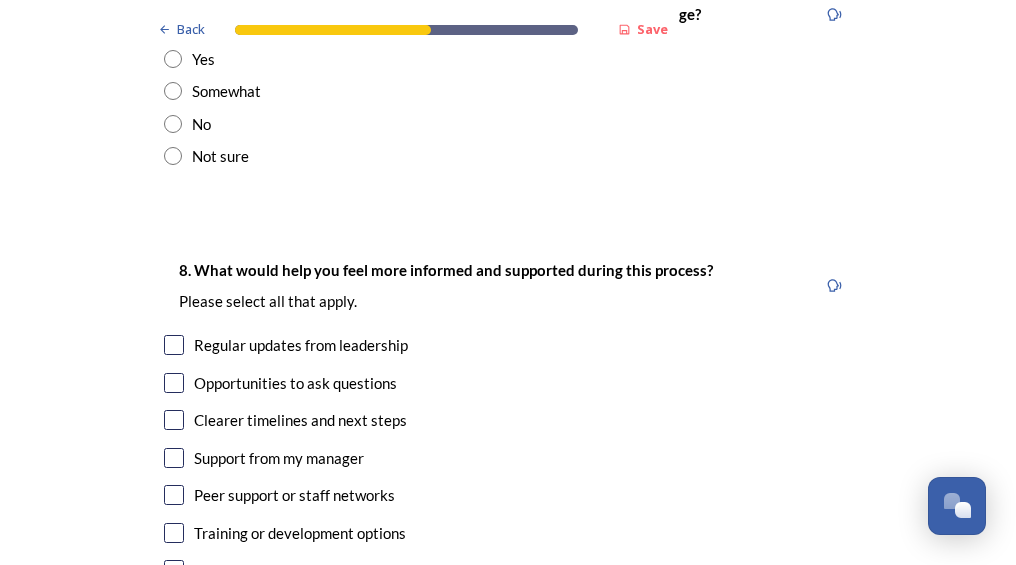 scroll, scrollTop: 4129, scrollLeft: 0, axis: vertical 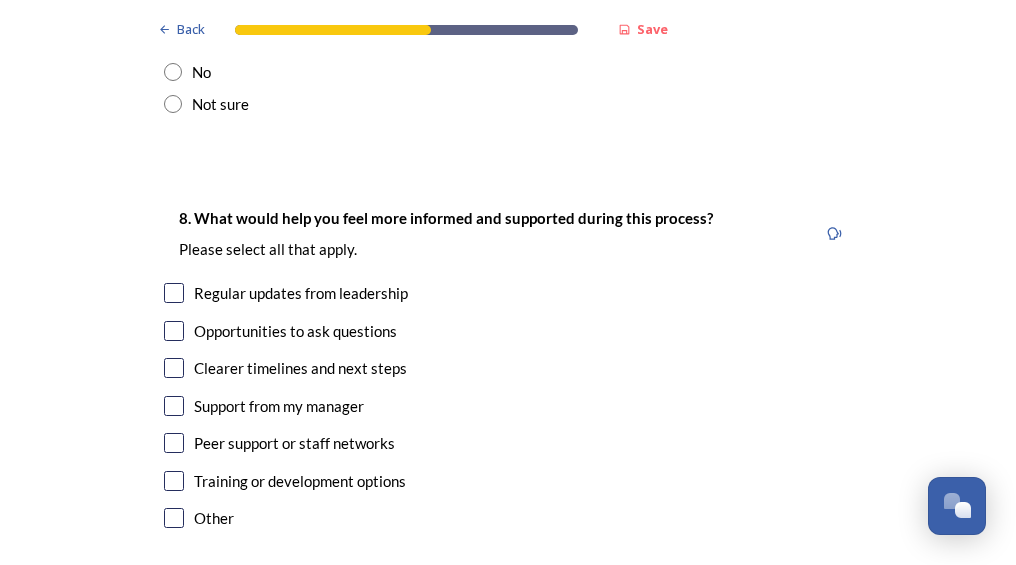 click at bounding box center (173, 104) 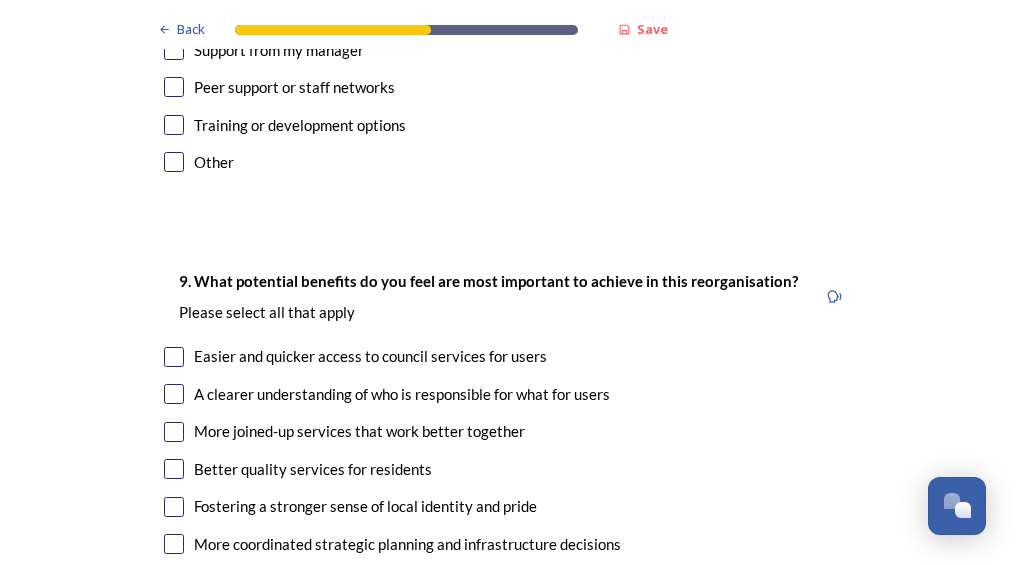 scroll, scrollTop: 4494, scrollLeft: 0, axis: vertical 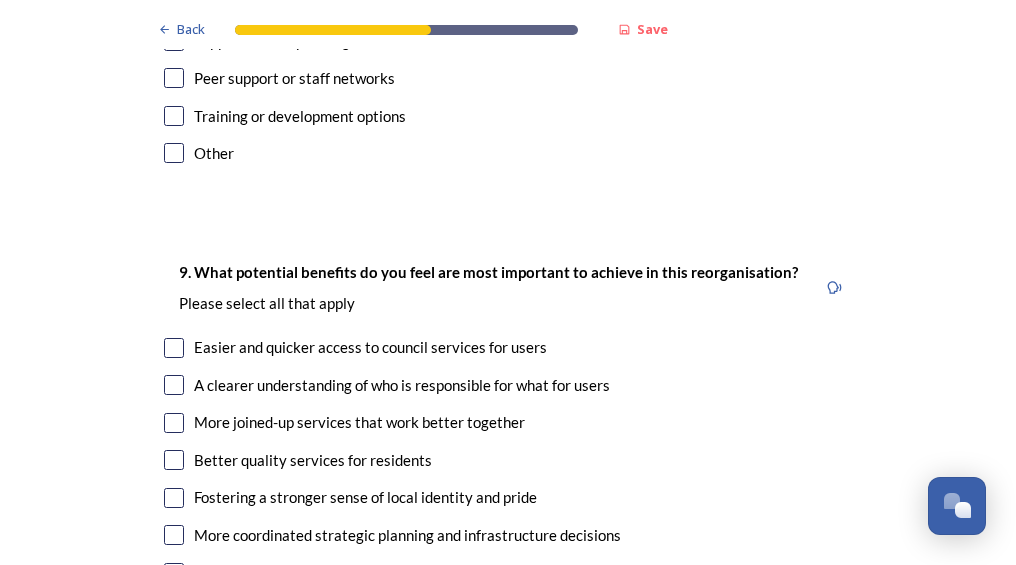 click at bounding box center (174, 116) 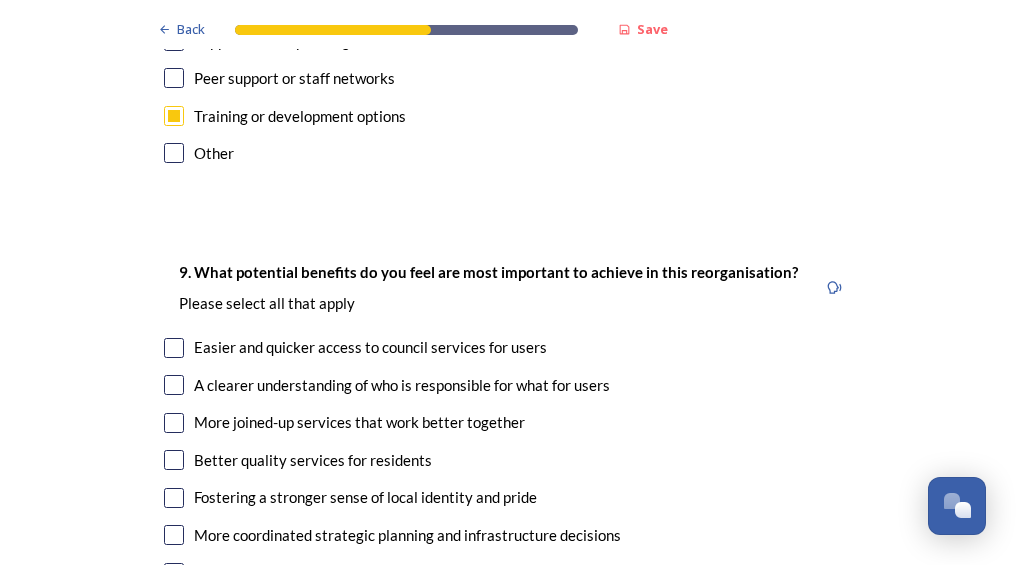 click at bounding box center (174, 41) 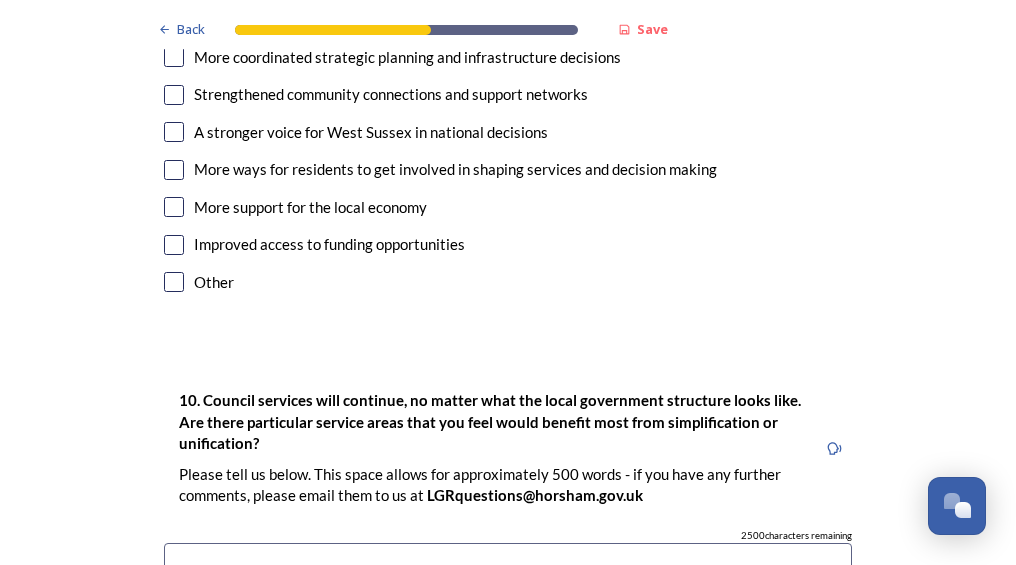 scroll, scrollTop: 5058, scrollLeft: 0, axis: vertical 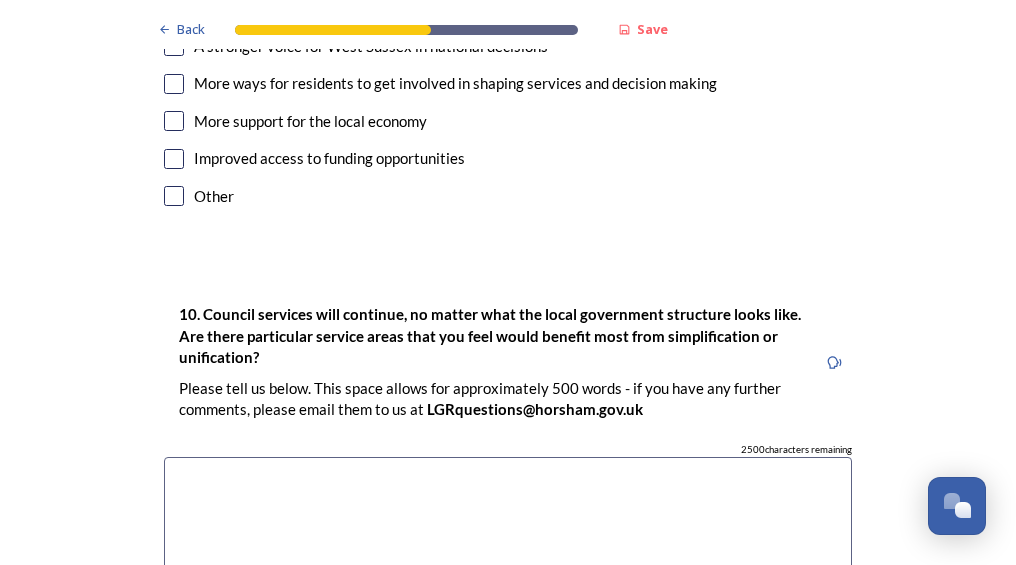 click at bounding box center (174, -141) 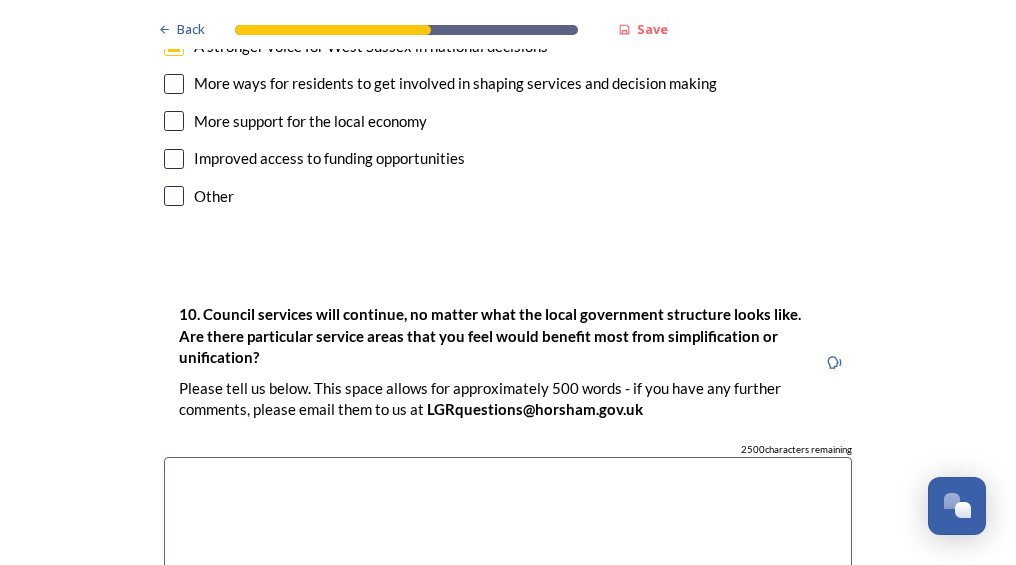 click on "9. What potential benefits do you feel are most important to achieve in this reorganisation? ﻿Please select all that apply Easier and quicker access to council services for users A clearer understanding of who is responsible for what for users More joined-up services that work better together Better quality services for residents Fostering a stronger sense of local identity and pride More coordinated strategic planning and infrastructure decisions  Strengthened community connections and support networks A stronger voice for West Sussex in national decisions More ways for residents to get involved in shaping services and decision making More support for the local economy Improved access to funding opportunities Other" at bounding box center (508, -46) 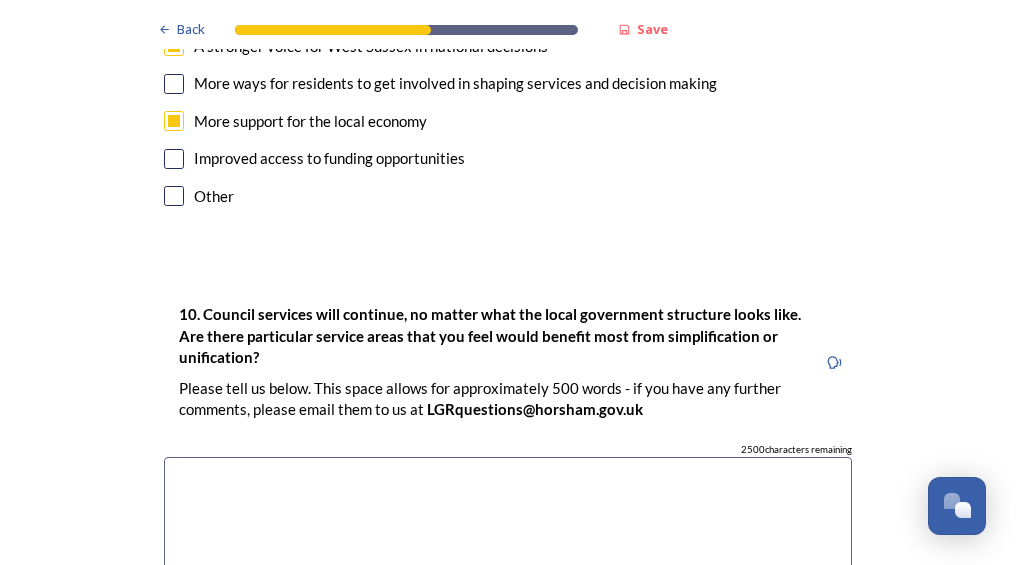 click at bounding box center [174, 159] 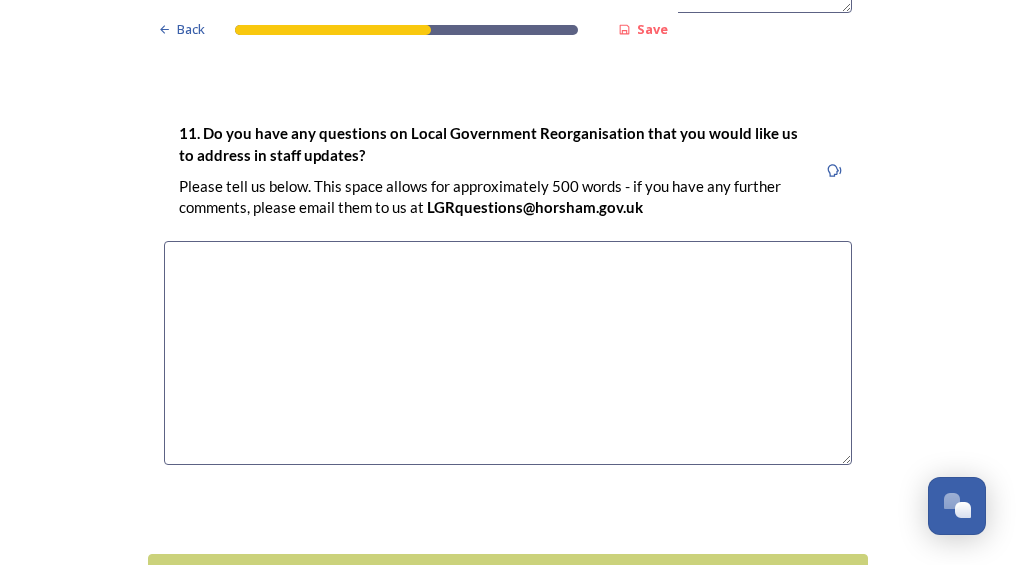 scroll, scrollTop: 5753, scrollLeft: 0, axis: vertical 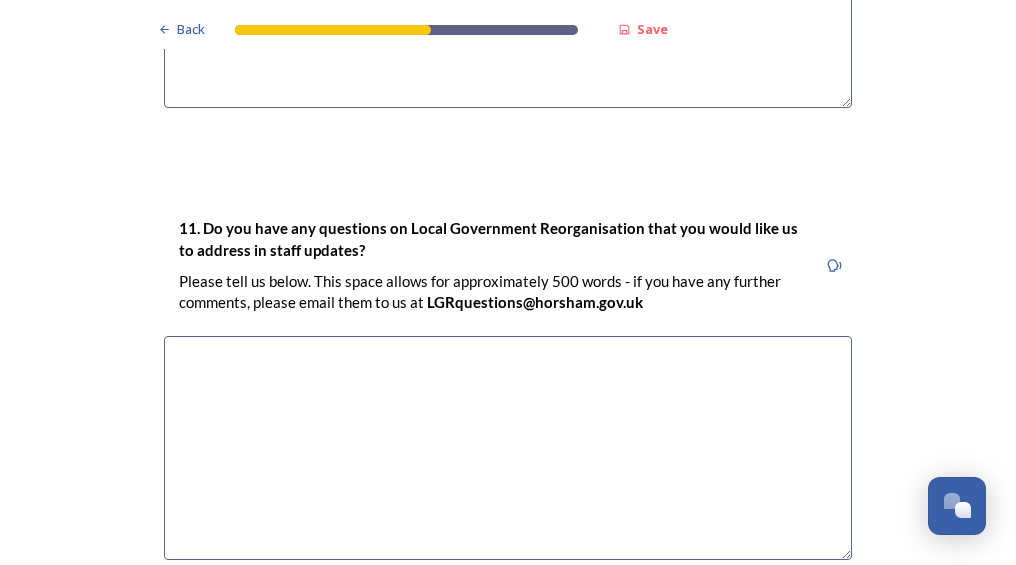 click at bounding box center (508, -5) 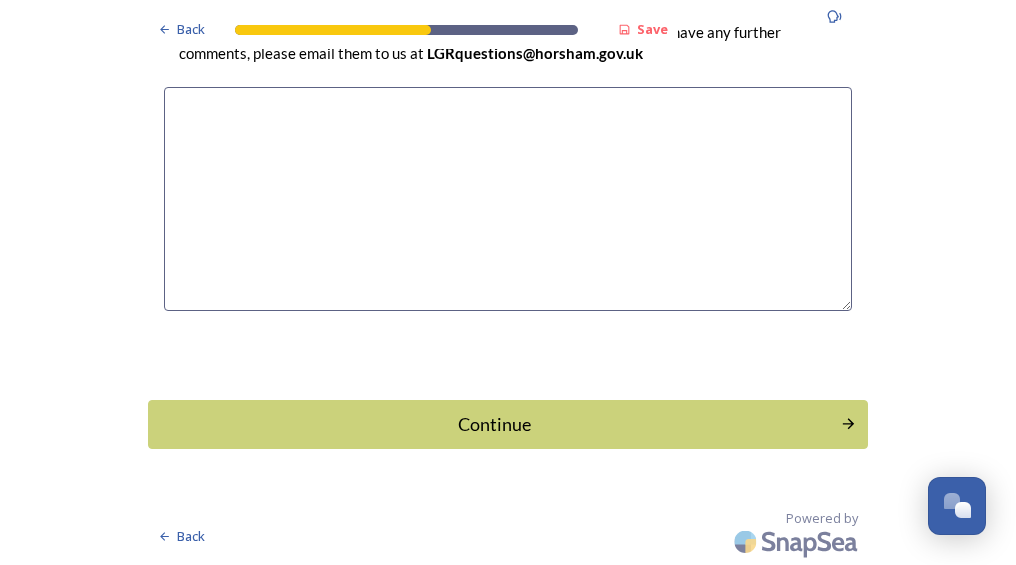 scroll, scrollTop: 6192, scrollLeft: 0, axis: vertical 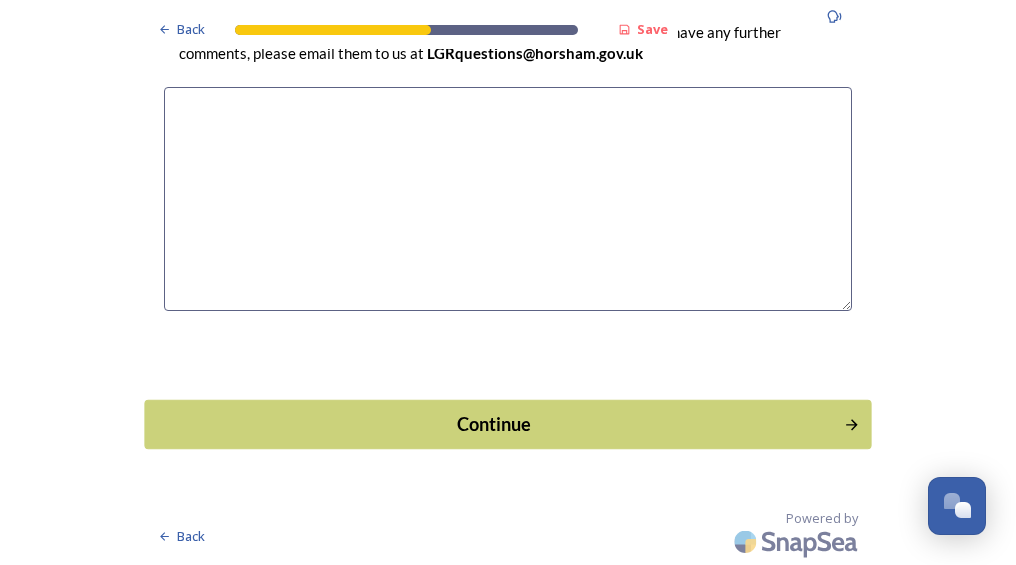 click on "Continue" at bounding box center [507, 423] 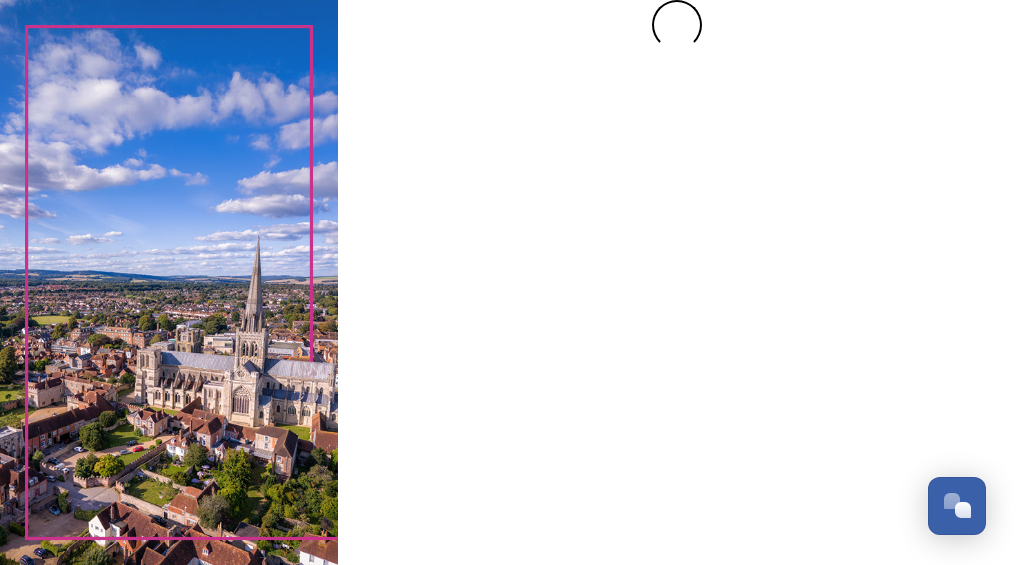 scroll, scrollTop: 0, scrollLeft: 0, axis: both 